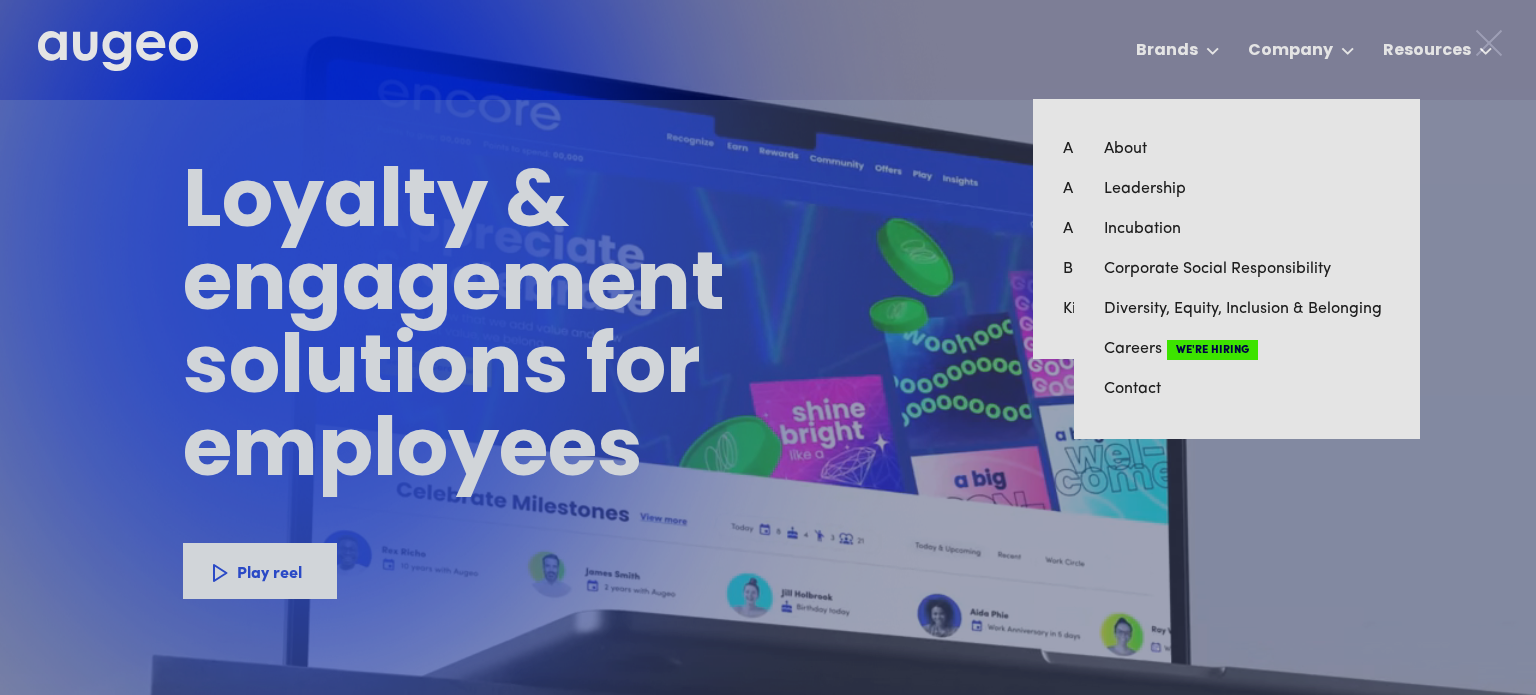 scroll, scrollTop: 0, scrollLeft: 0, axis: both 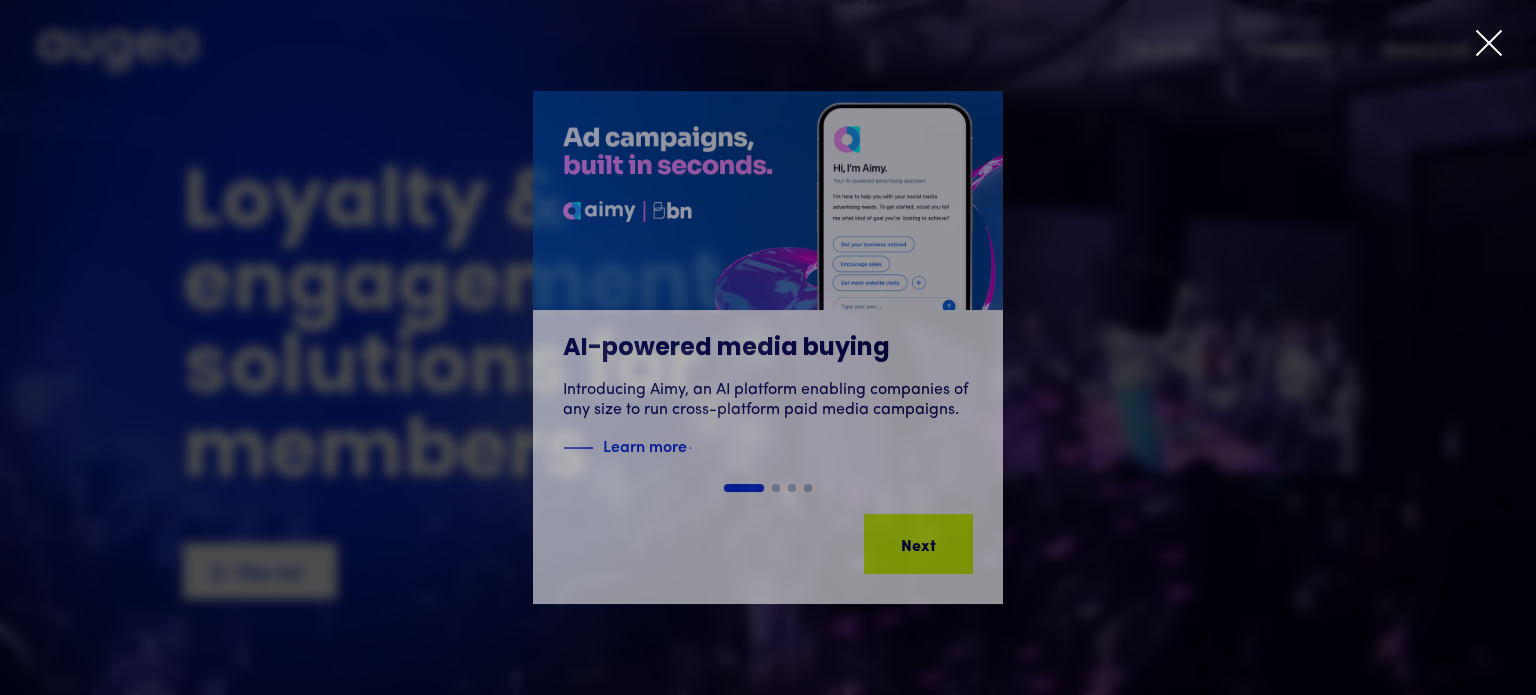 click 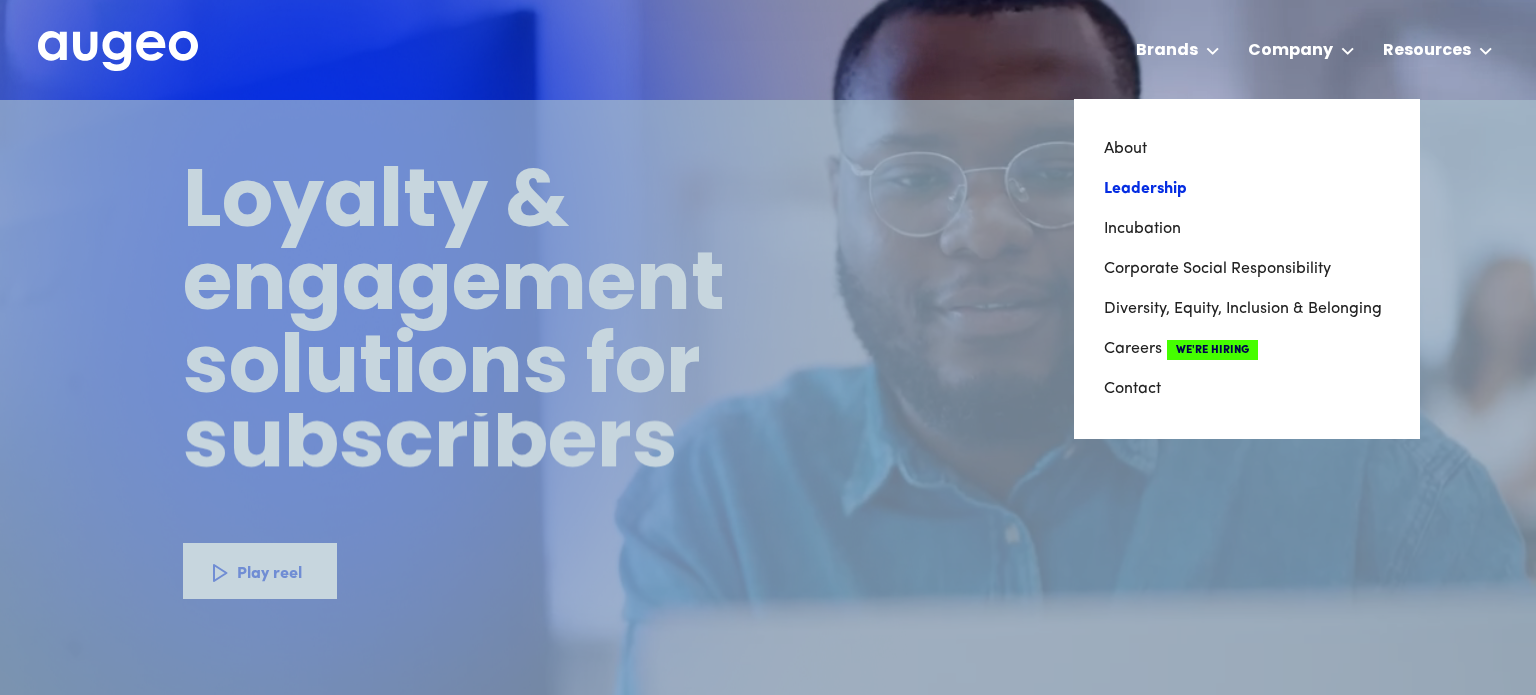 click on "Leadership" at bounding box center [1247, 189] 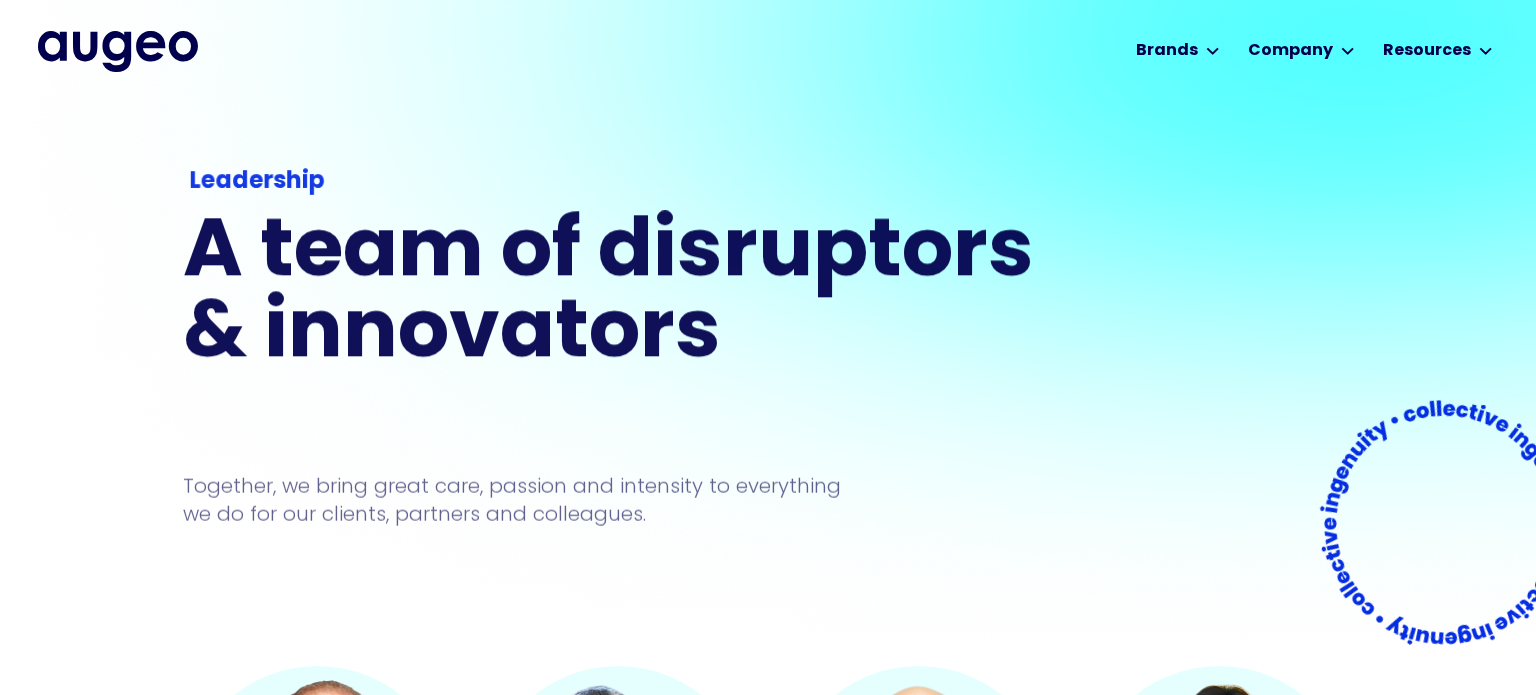scroll, scrollTop: 0, scrollLeft: 0, axis: both 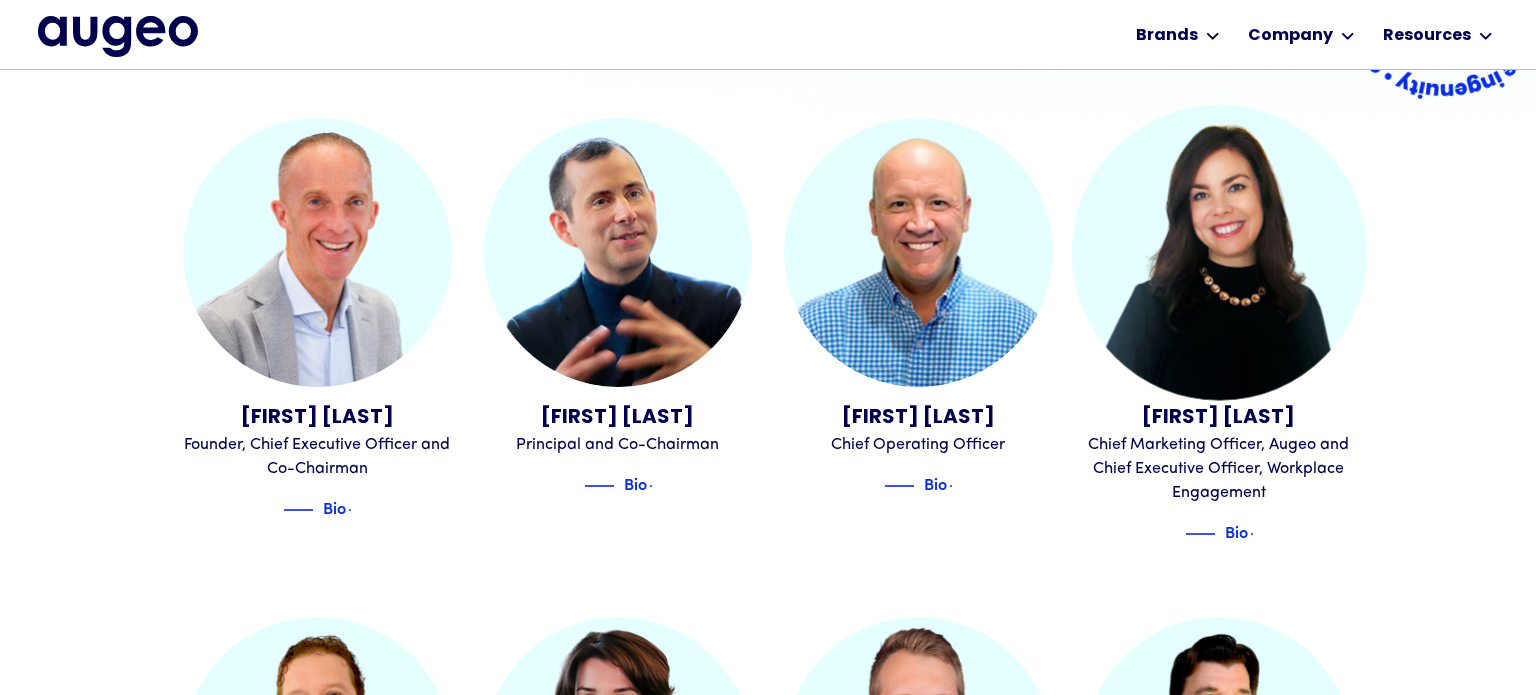 click at bounding box center (1218, 252) 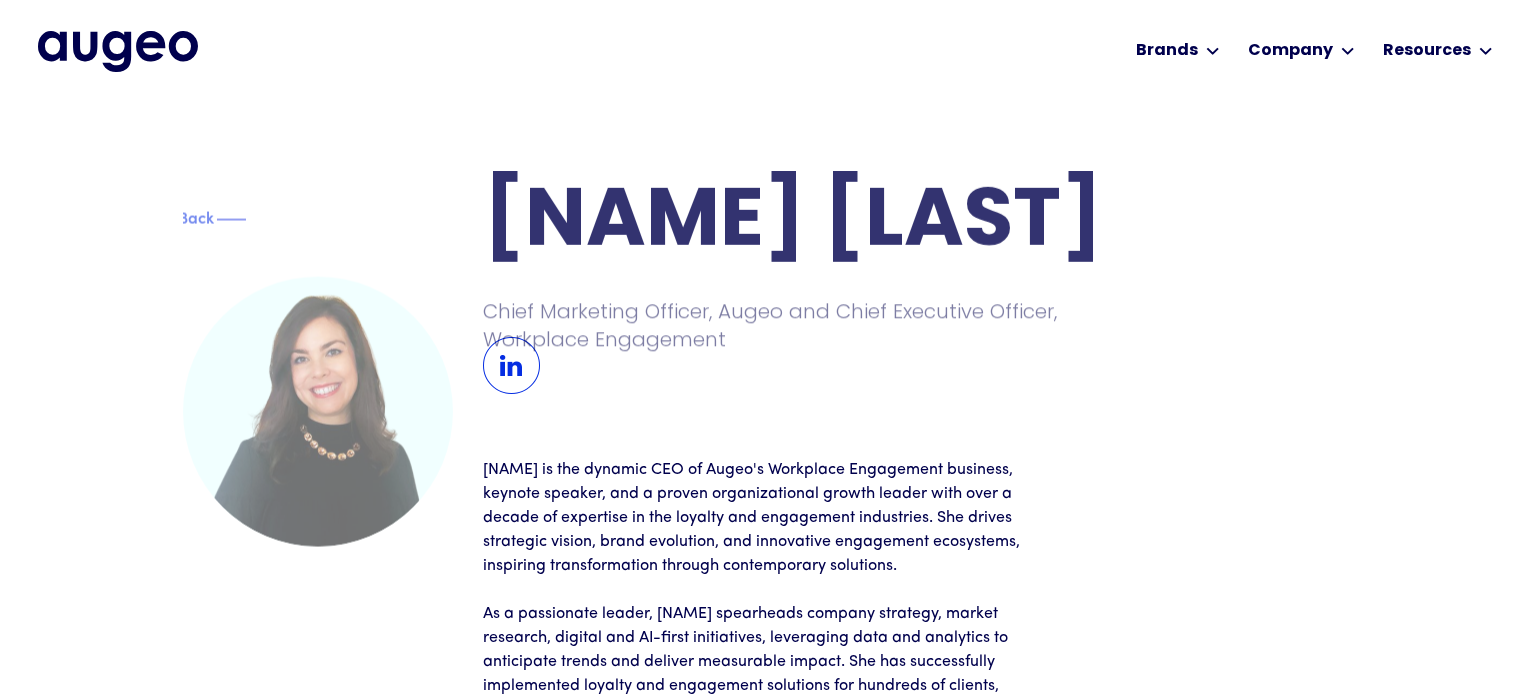 scroll, scrollTop: 0, scrollLeft: 0, axis: both 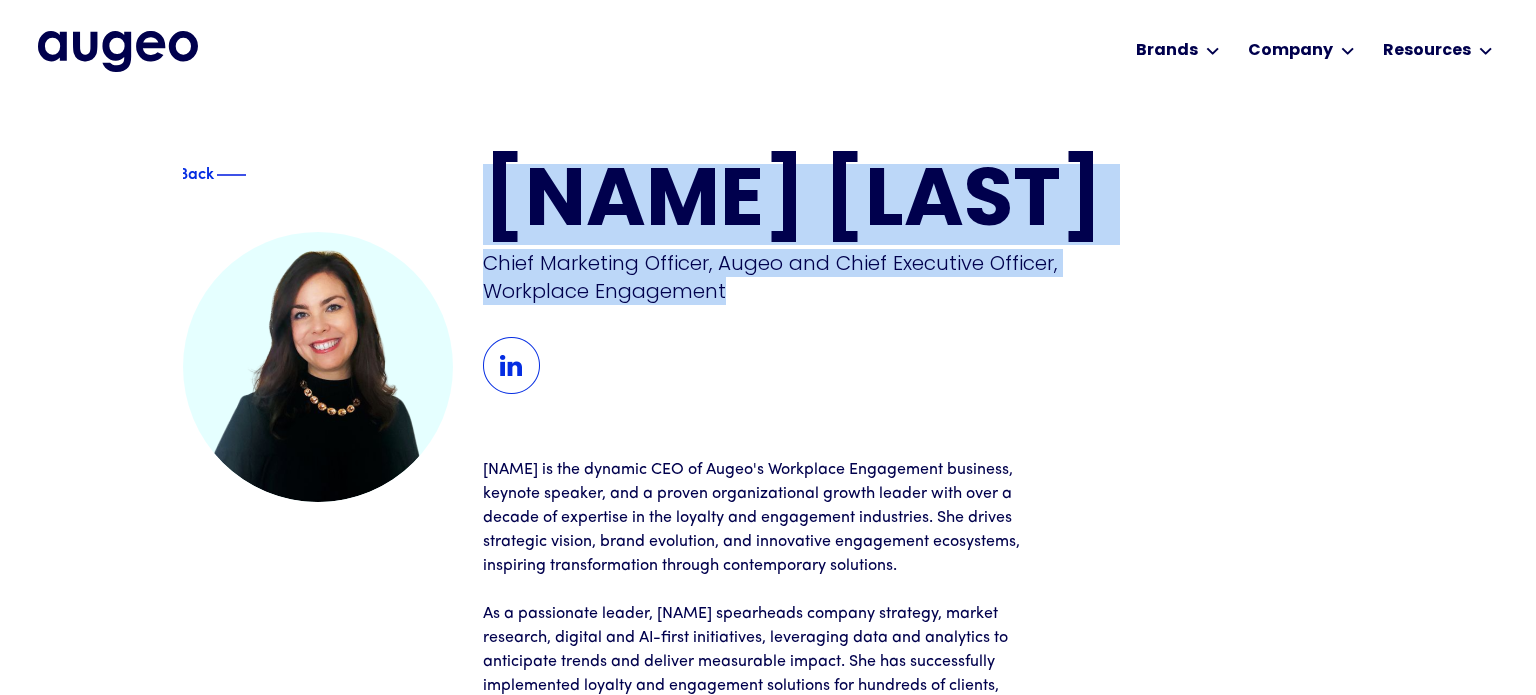 drag, startPoint x: 723, startPoint y: 294, endPoint x: 482, endPoint y: 229, distance: 249.6117 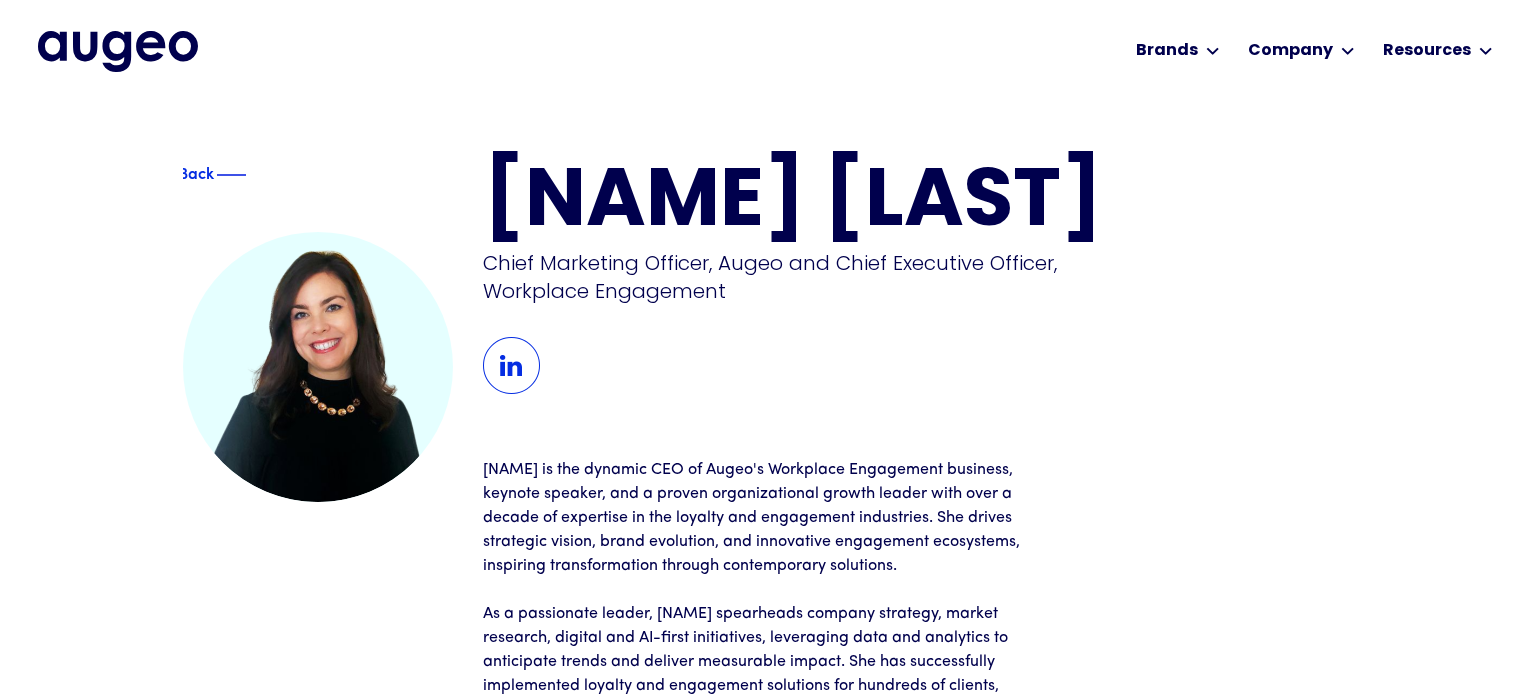 drag, startPoint x: 1096, startPoint y: 196, endPoint x: 503, endPoint y: 179, distance: 593.24365 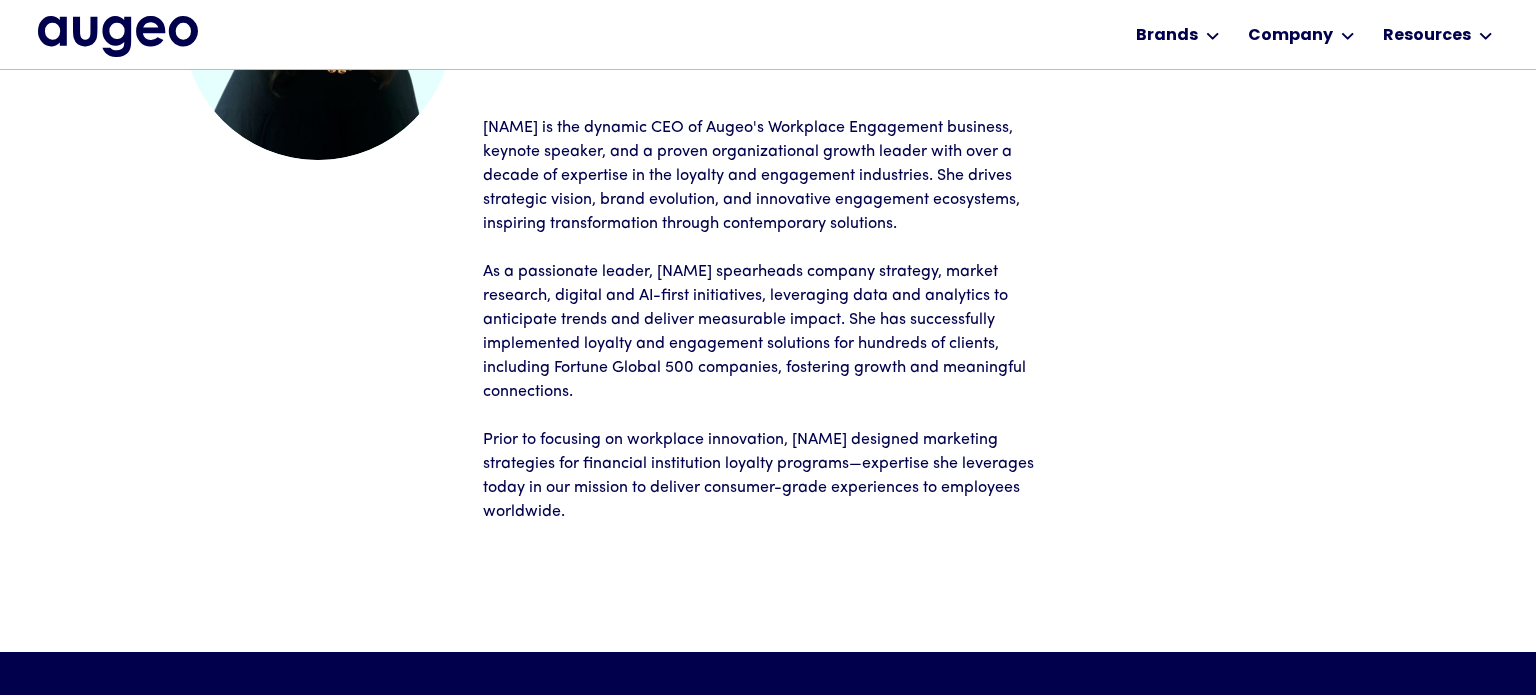 scroll, scrollTop: 311, scrollLeft: 0, axis: vertical 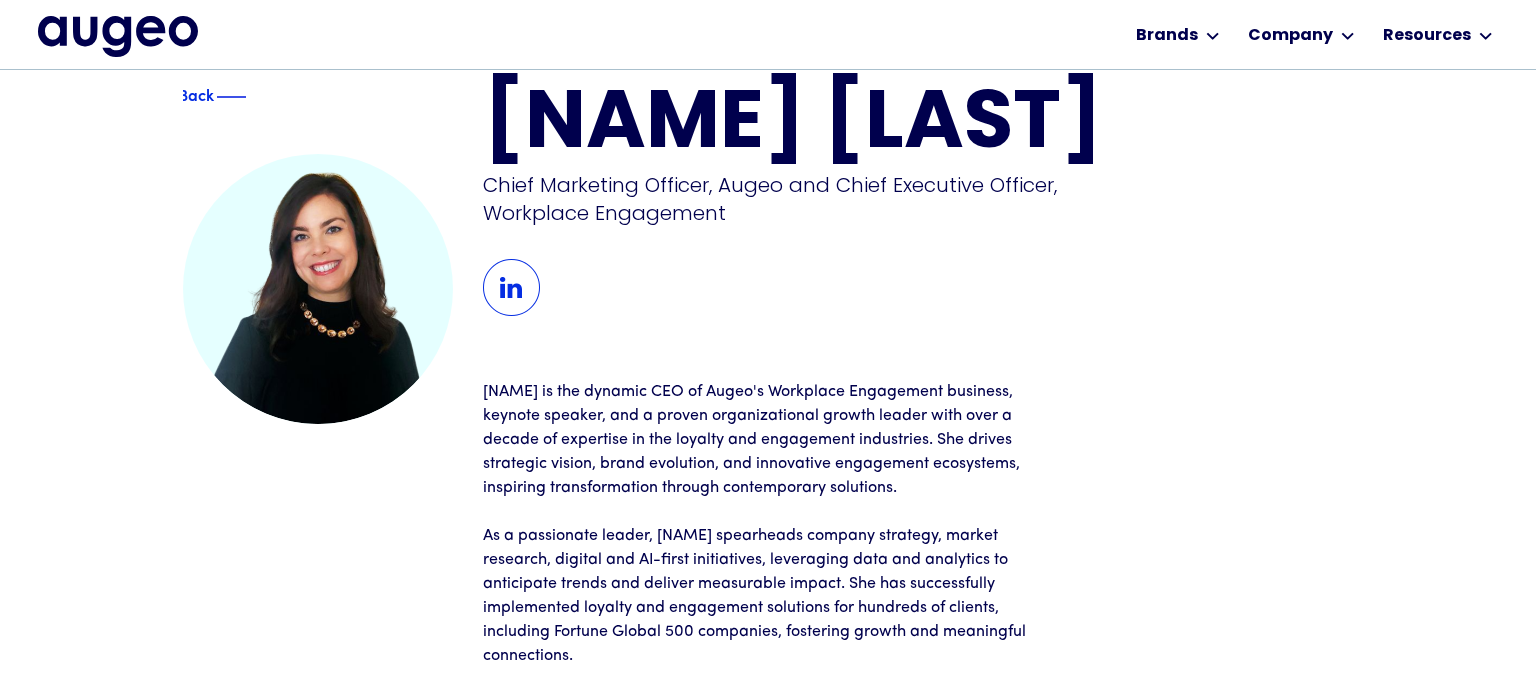 click on "Juliann Gilbert Chief Marketing Officer, Augeo and Chief Executive Officer, Workplace Engagement" at bounding box center [918, 201] 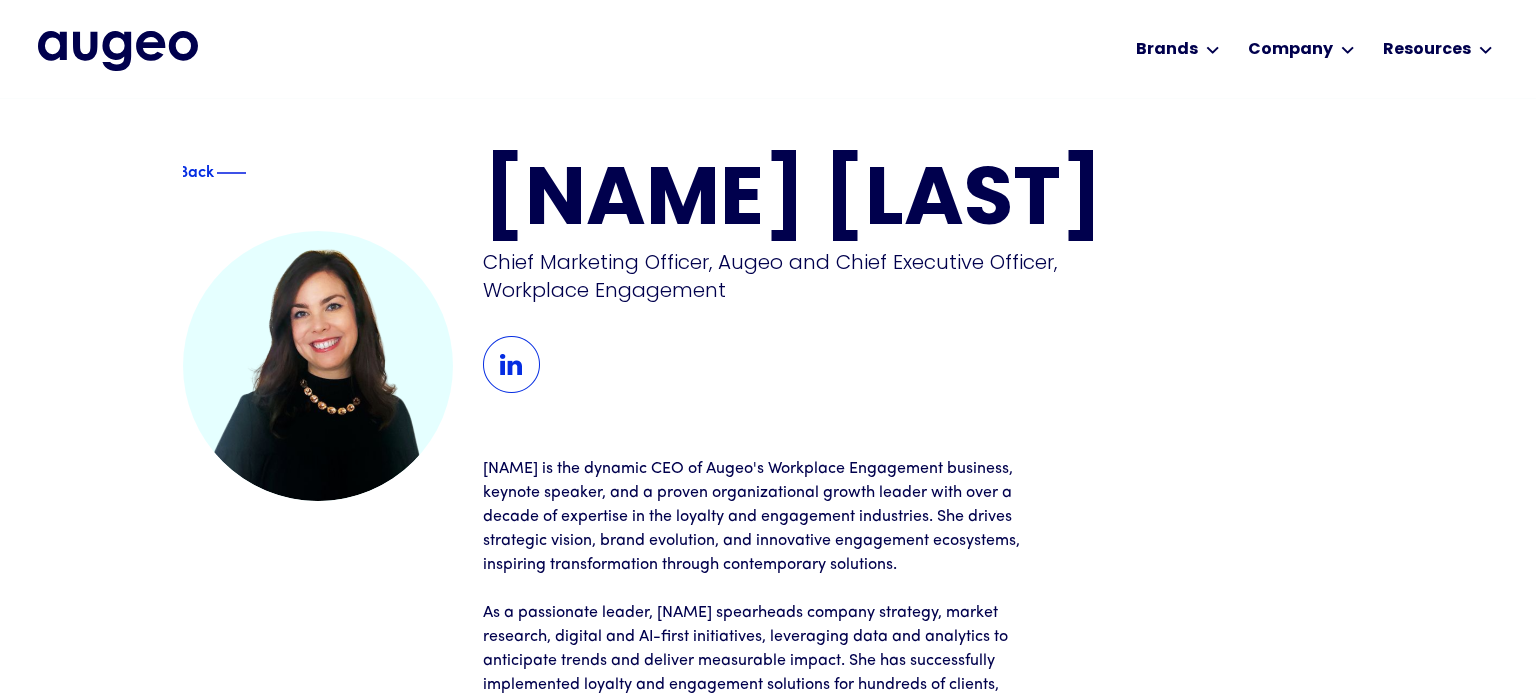 scroll, scrollTop: 0, scrollLeft: 0, axis: both 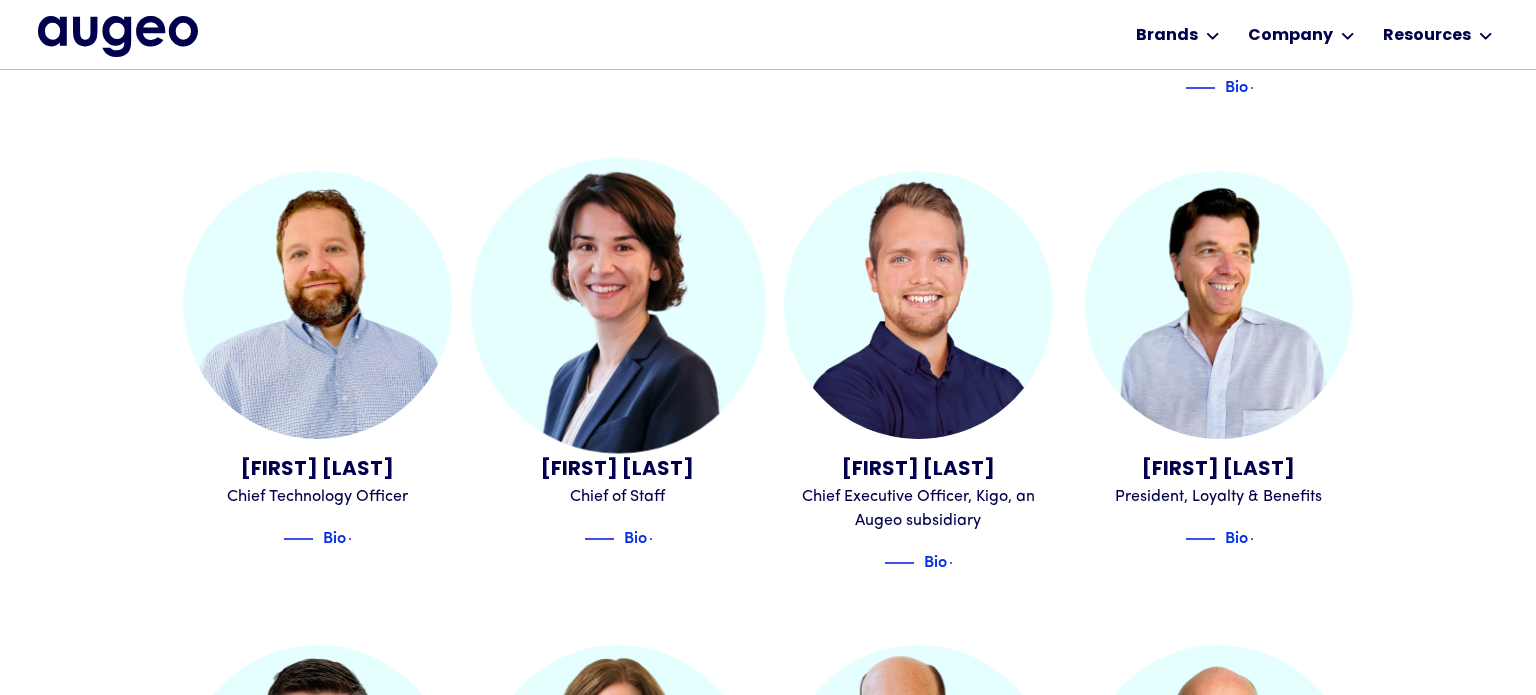 click at bounding box center (617, 304) 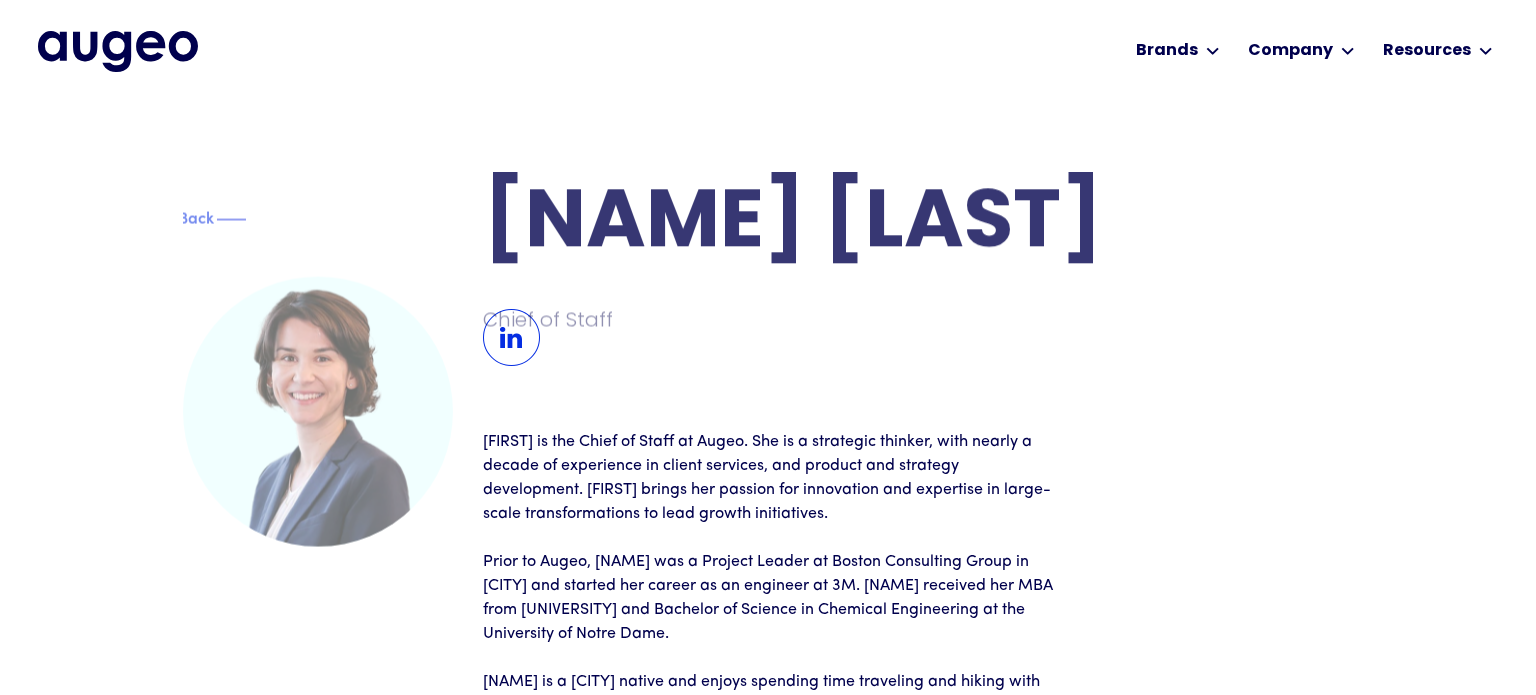 scroll, scrollTop: 0, scrollLeft: 0, axis: both 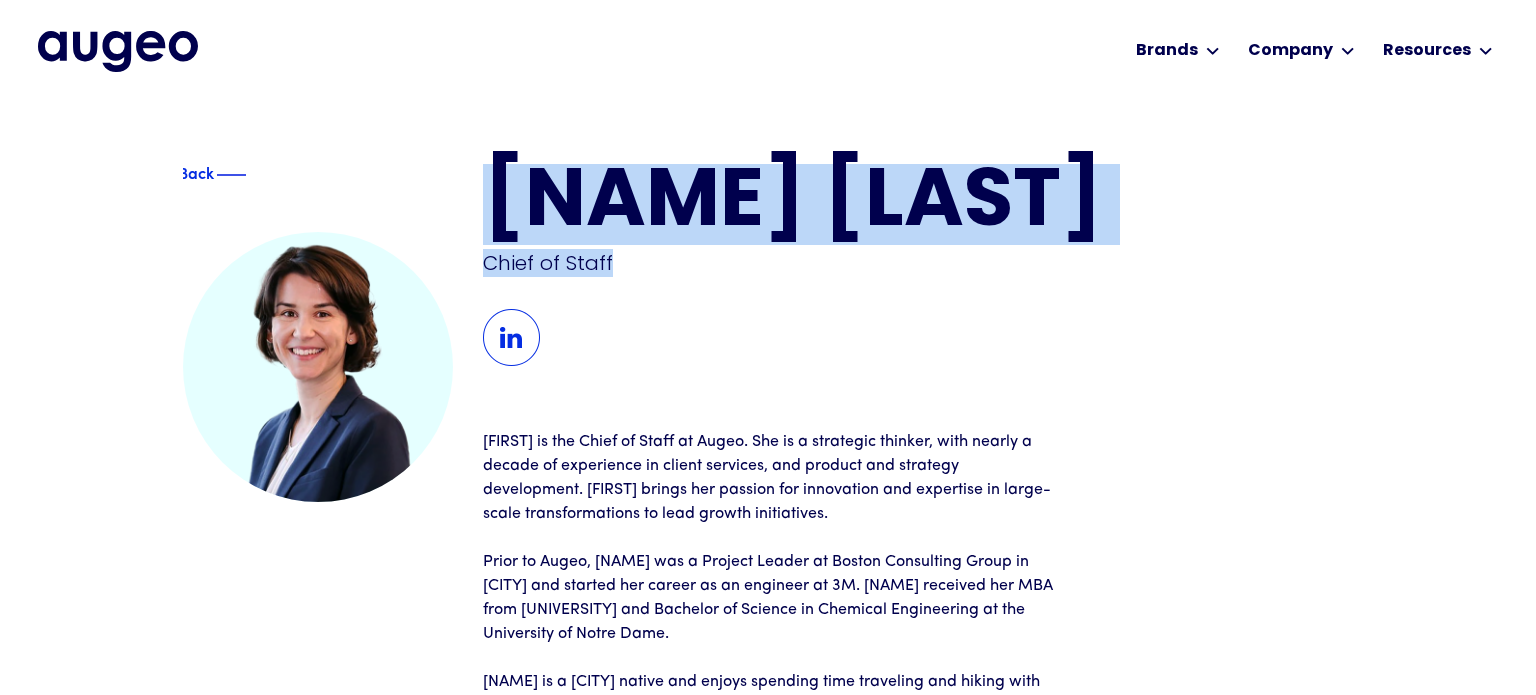drag, startPoint x: 617, startPoint y: 348, endPoint x: 491, endPoint y: 194, distance: 198.97739 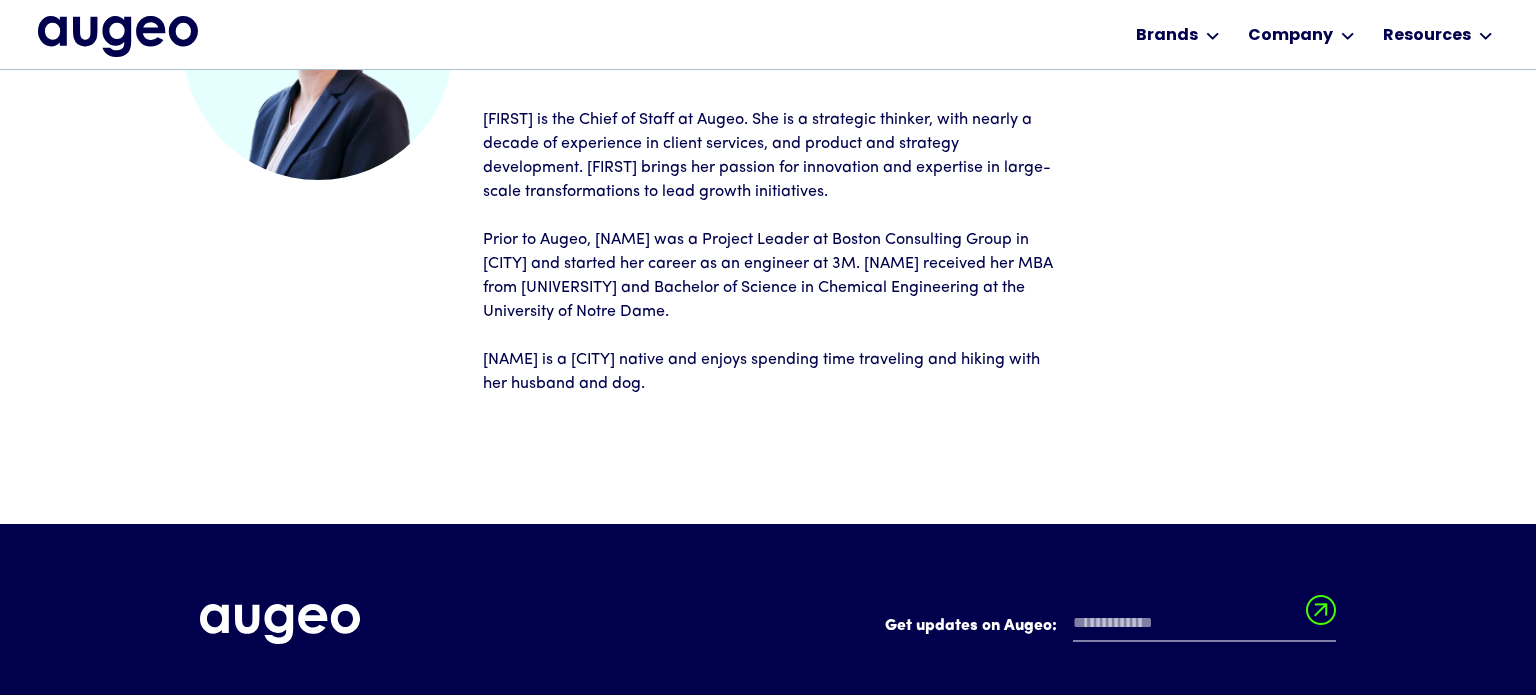 scroll, scrollTop: 293, scrollLeft: 0, axis: vertical 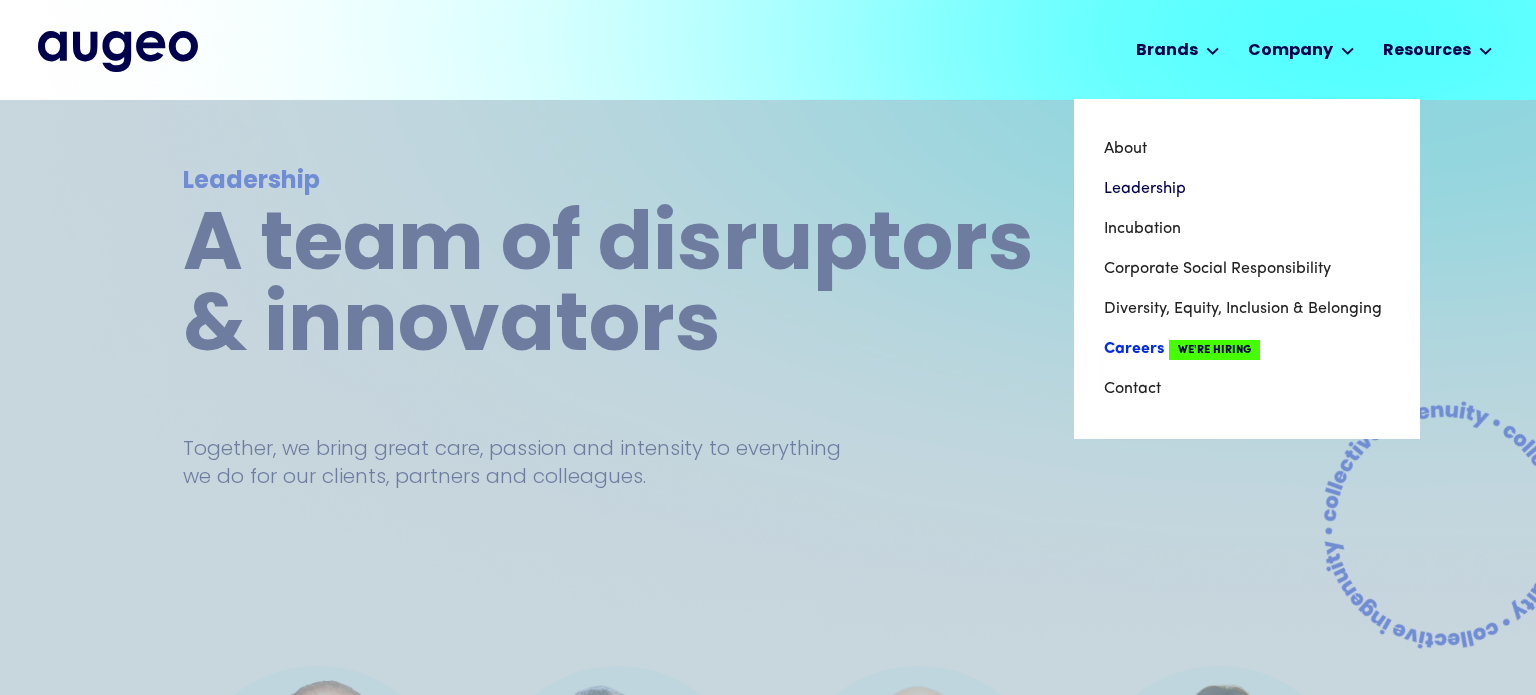 click on "Careers  We're Hiring" at bounding box center [1247, 349] 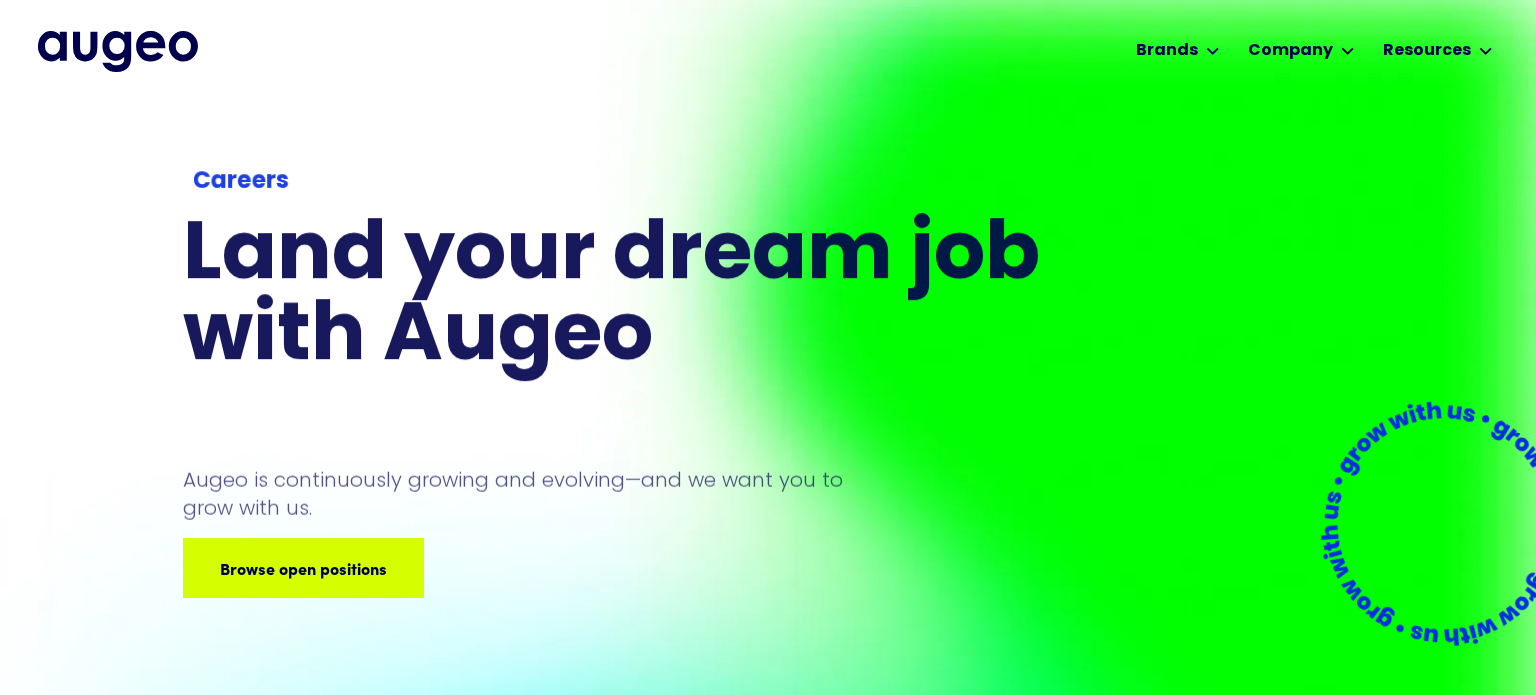 scroll, scrollTop: 0, scrollLeft: 0, axis: both 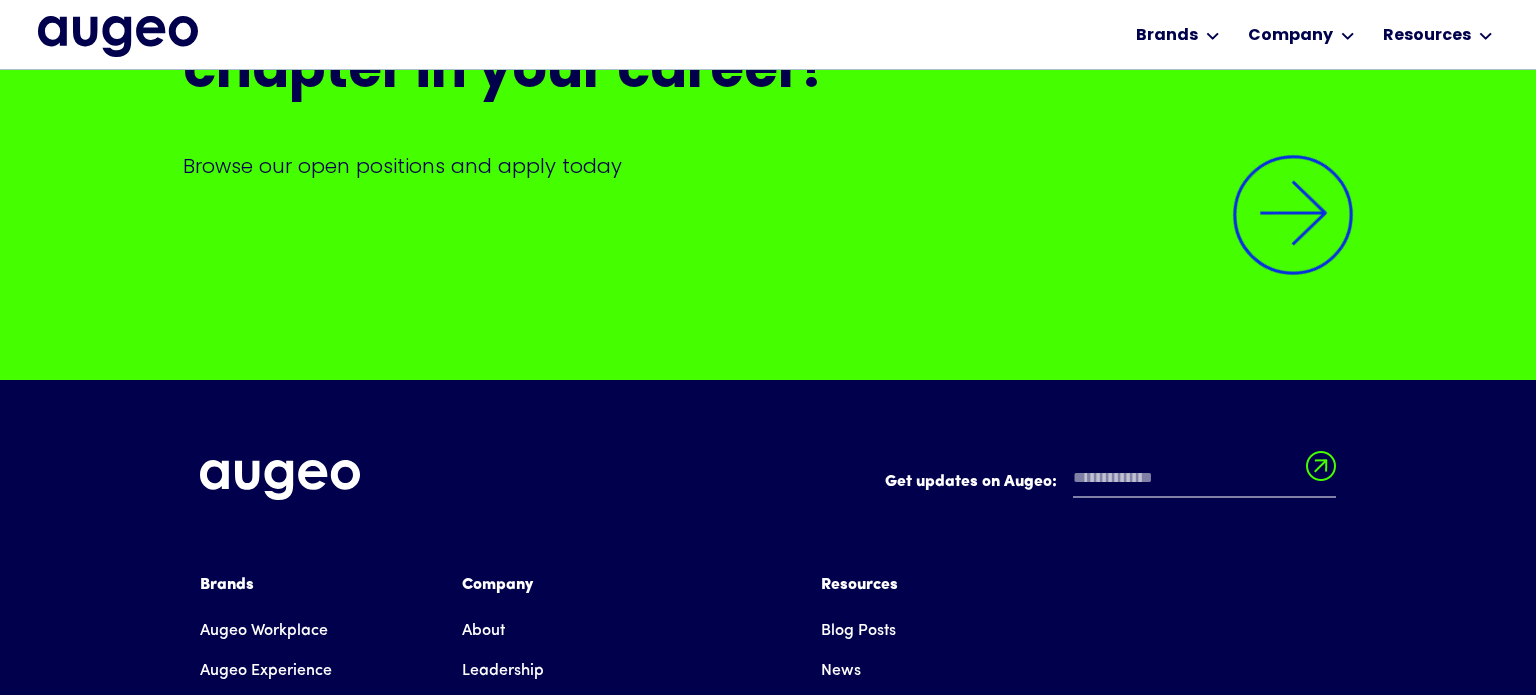 click at bounding box center (1293, 215) 